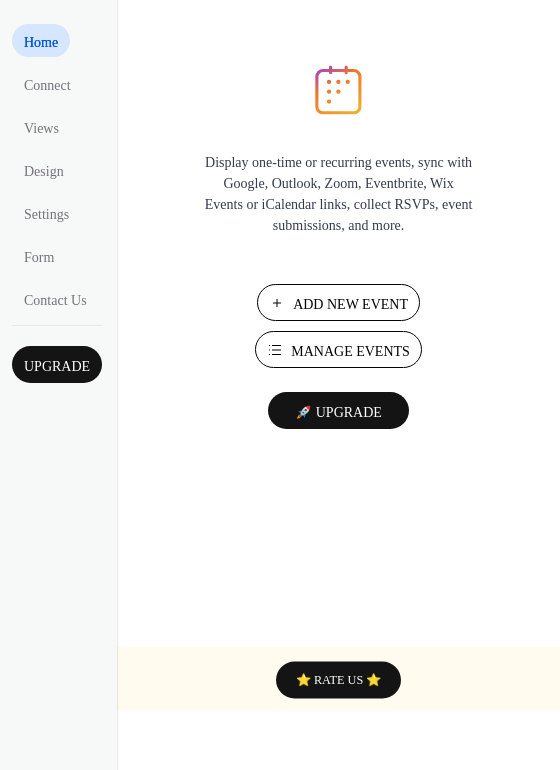 scroll, scrollTop: 0, scrollLeft: 0, axis: both 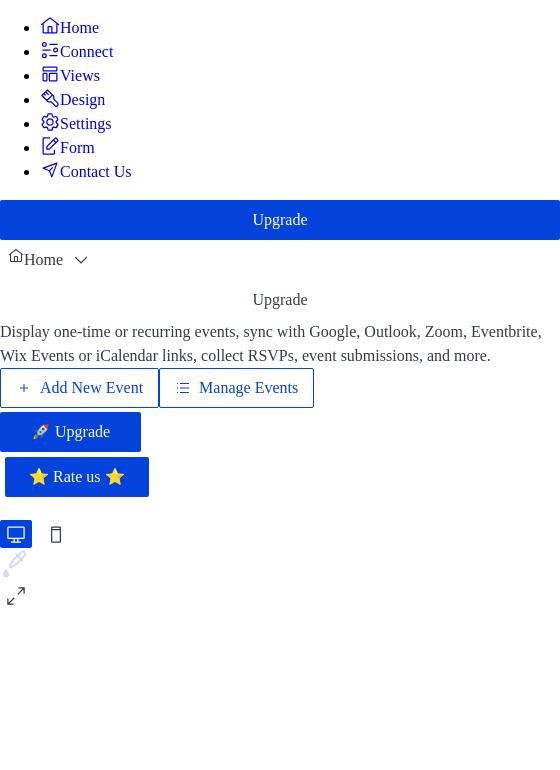 click on "Manage Events" at bounding box center [248, 388] 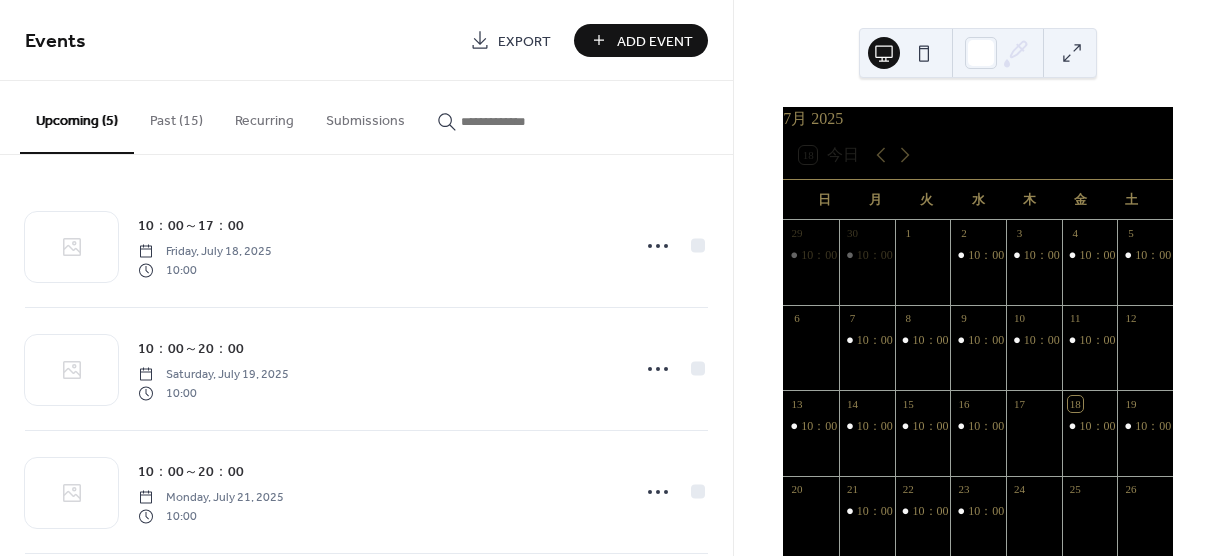 scroll, scrollTop: 0, scrollLeft: 0, axis: both 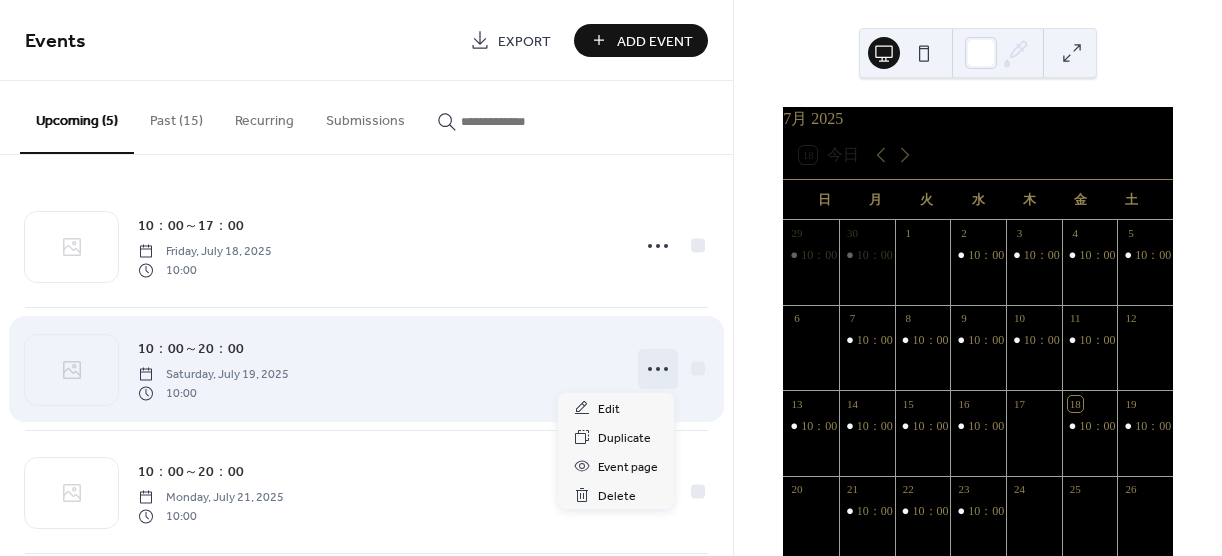 click 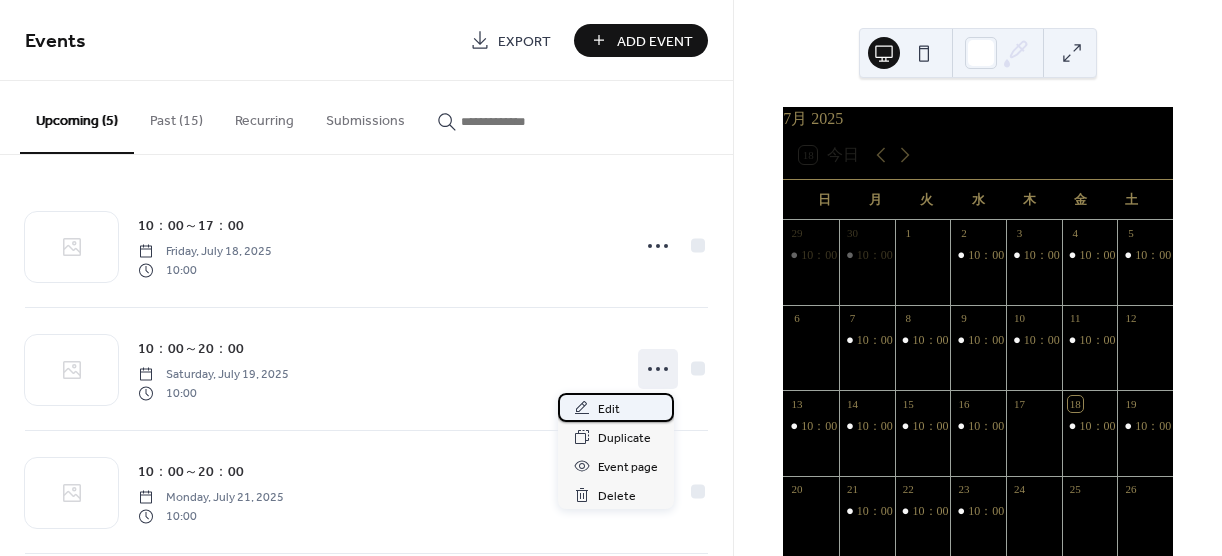 click on "Edit" at bounding box center [609, 409] 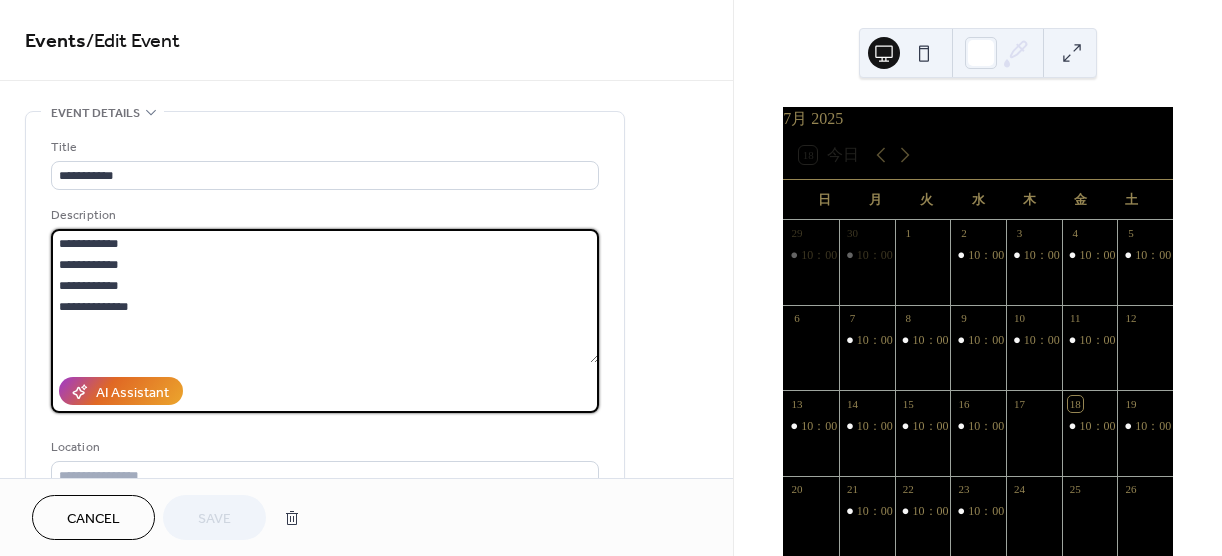 drag, startPoint x: 160, startPoint y: 266, endPoint x: 57, endPoint y: 273, distance: 103.23759 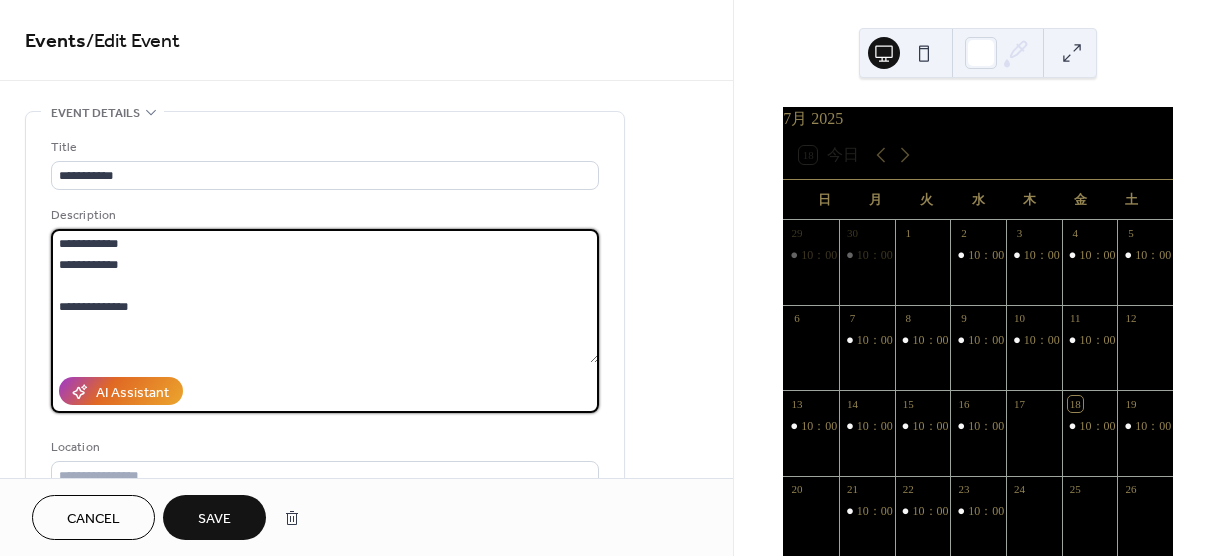 click on "**********" at bounding box center (325, 296) 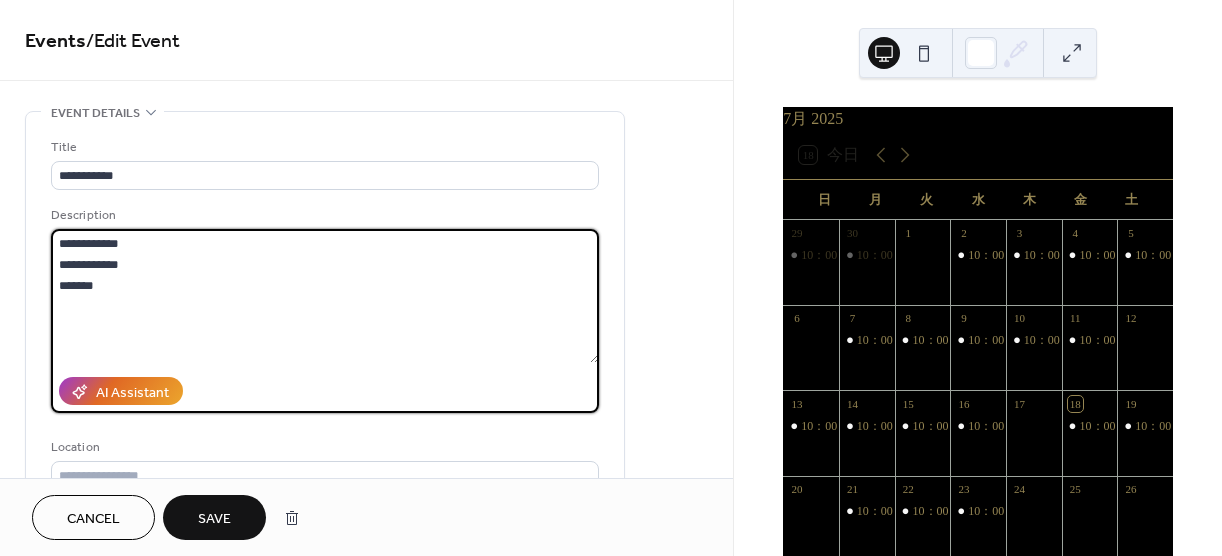 type on "**********" 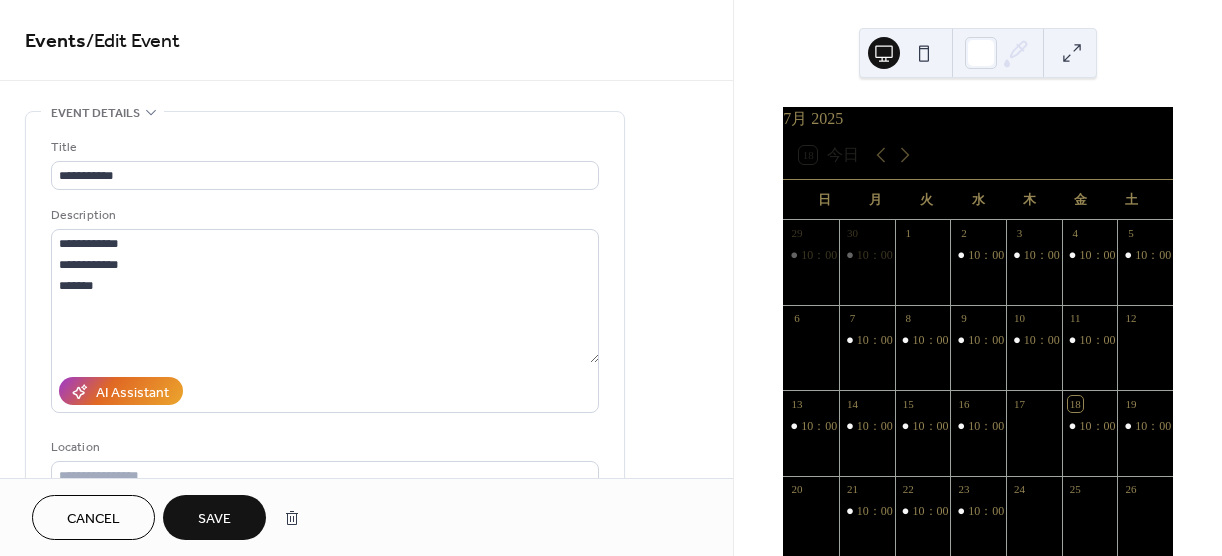 click on "Save" at bounding box center [214, 519] 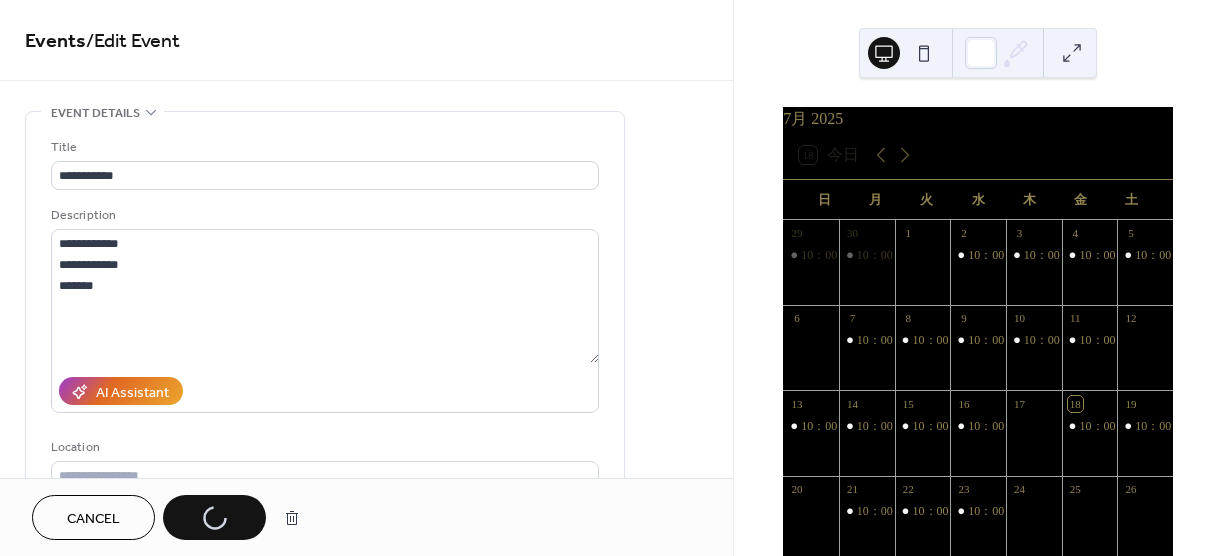 click on "Cancel Save" at bounding box center (171, 517) 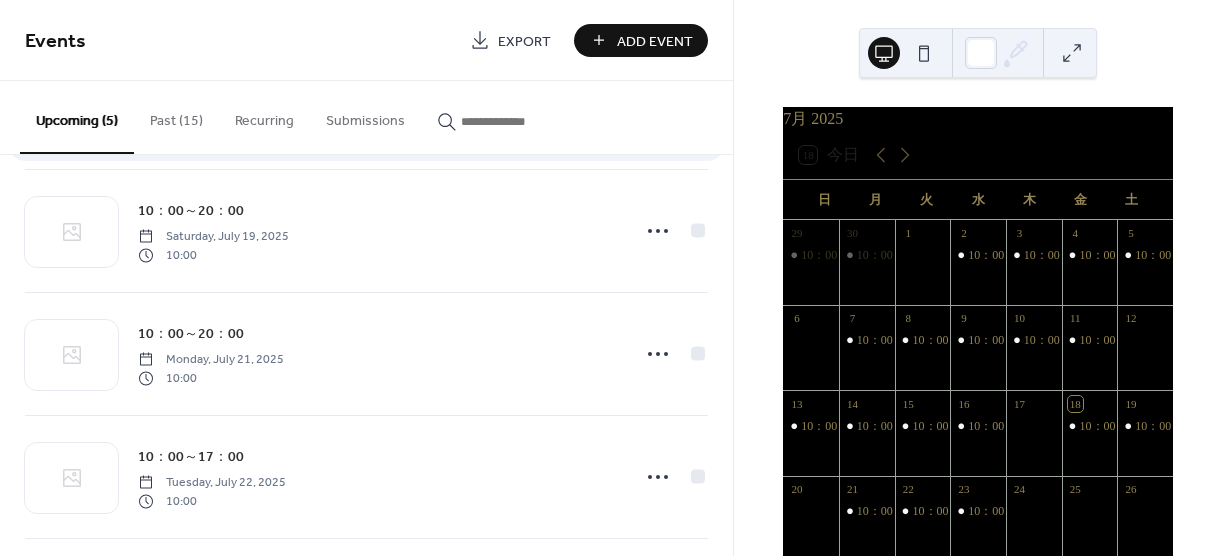 scroll, scrollTop: 143, scrollLeft: 0, axis: vertical 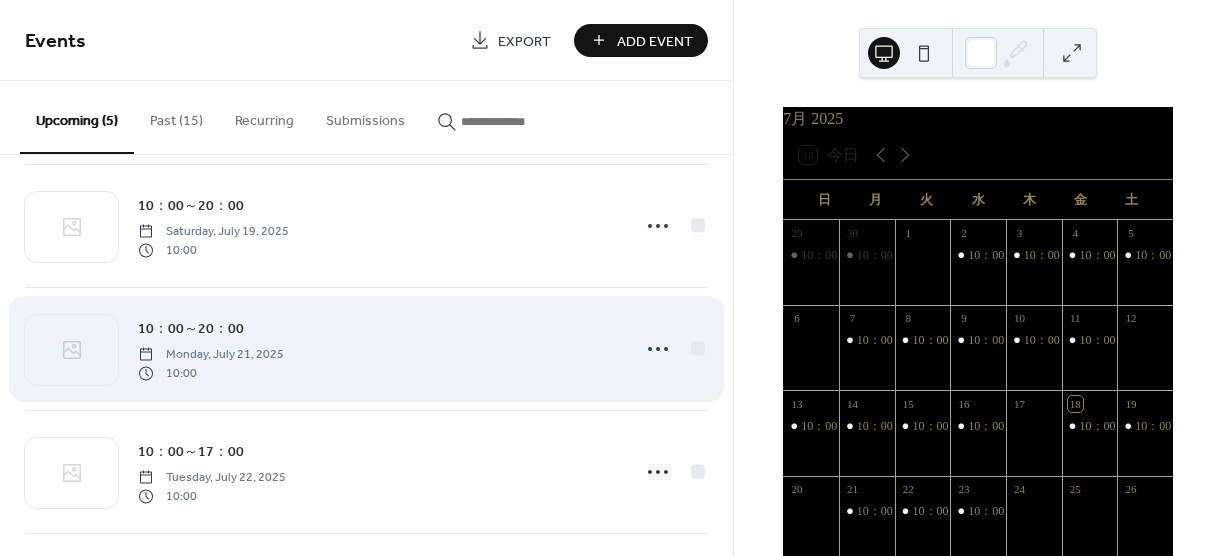 click on "10：00～20：00 Monday, July 21, 2025 10:00" at bounding box center [378, 349] 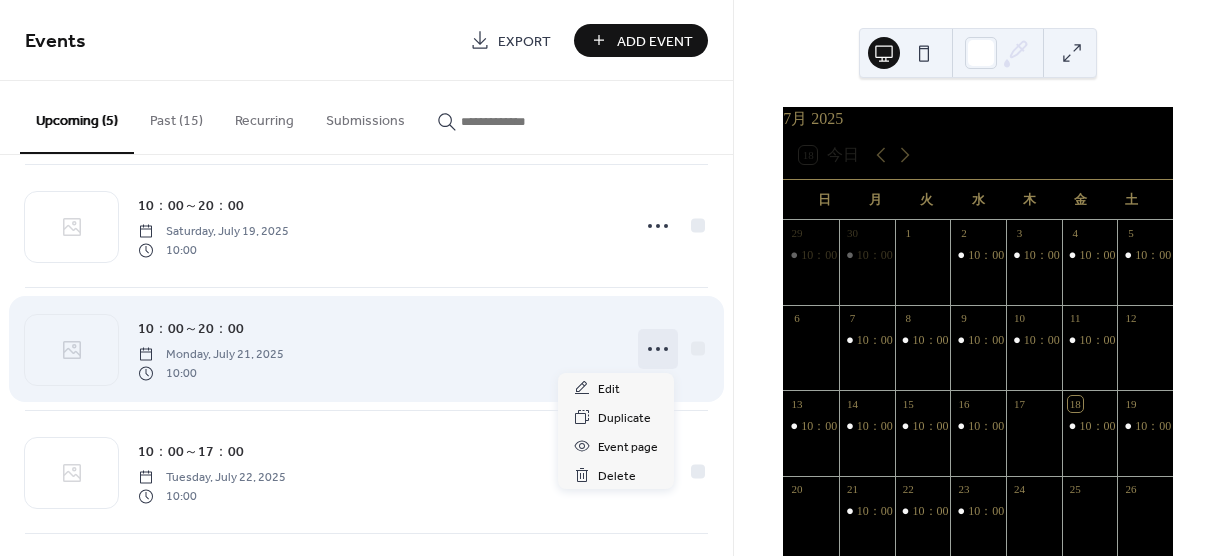 click 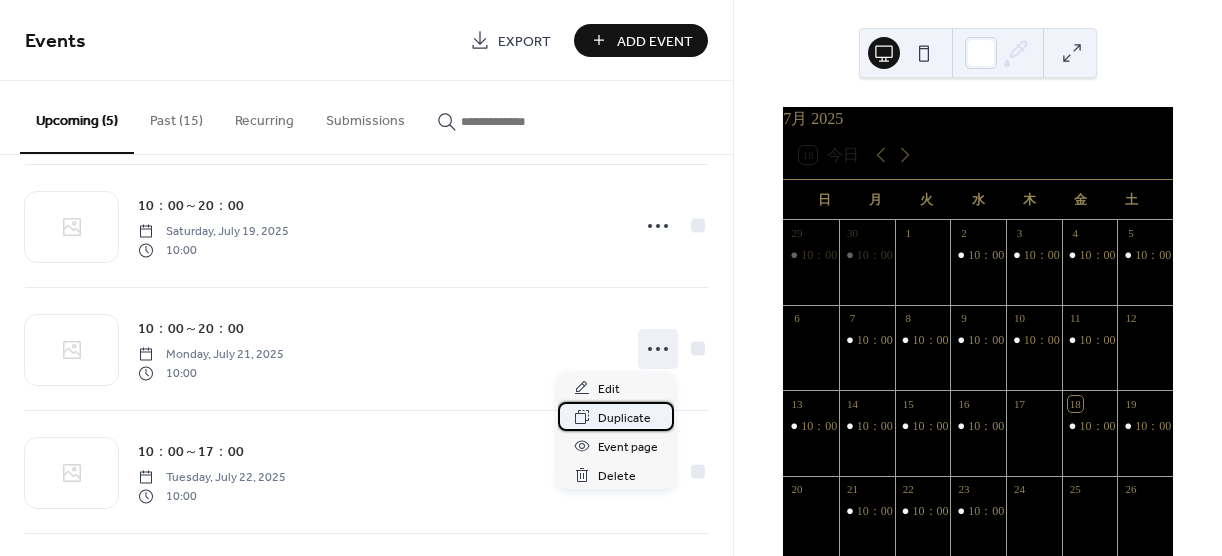 click on "Duplicate" at bounding box center [616, 416] 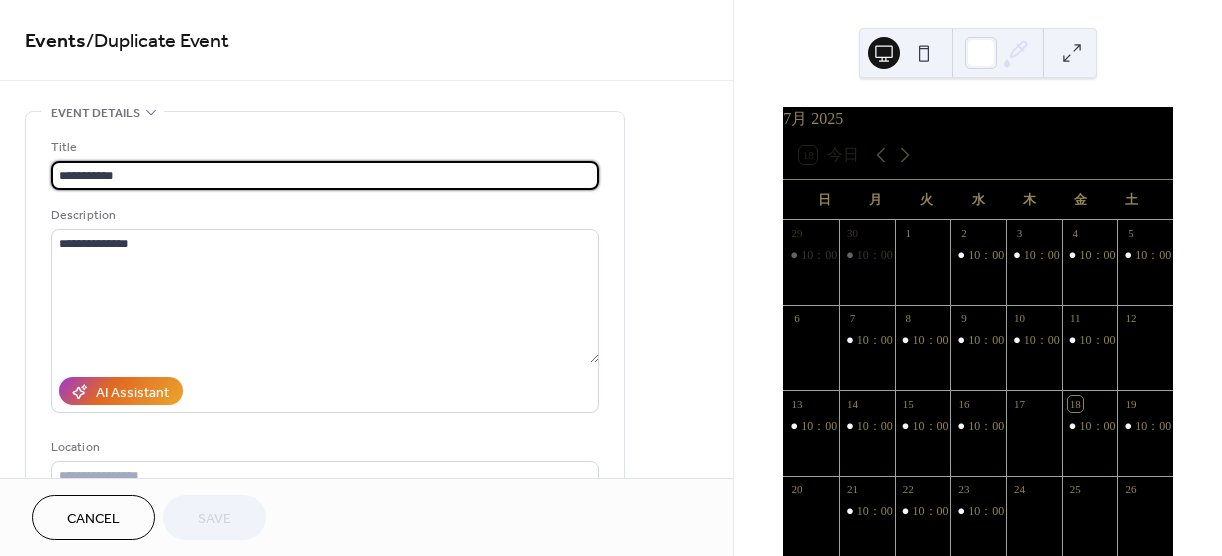 click on "**********" at bounding box center [366, 720] 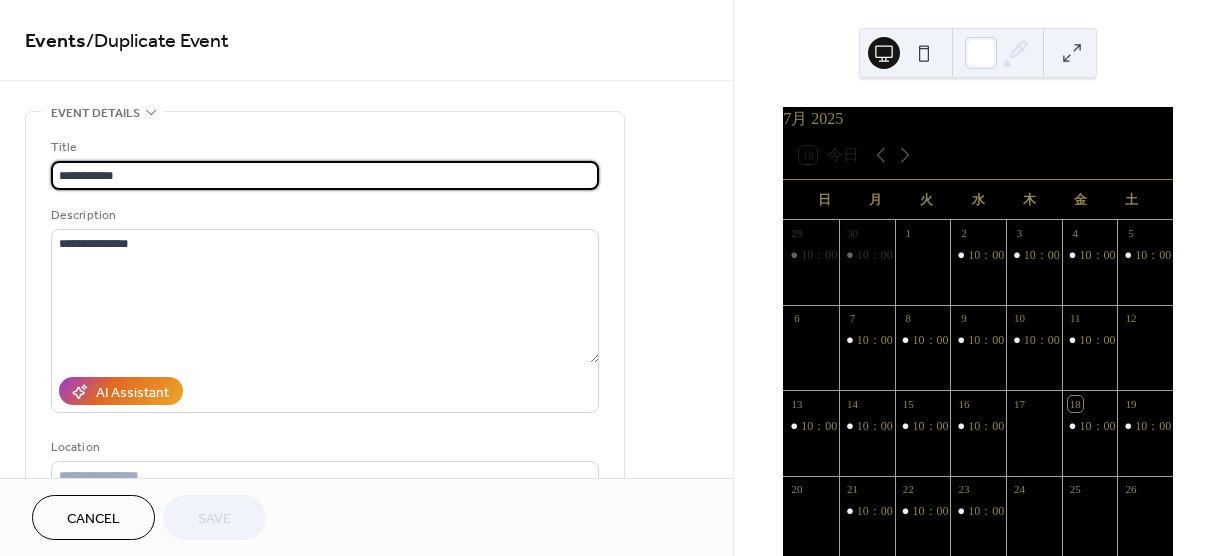 drag, startPoint x: 163, startPoint y: 170, endPoint x: 104, endPoint y: 173, distance: 59.07622 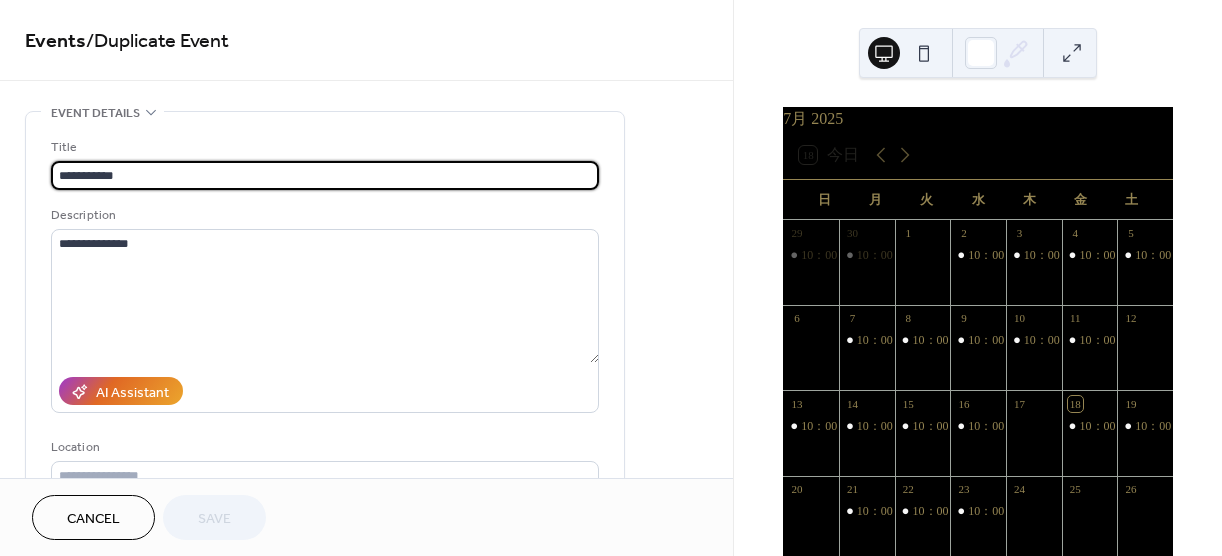 click on "**********" at bounding box center [325, 175] 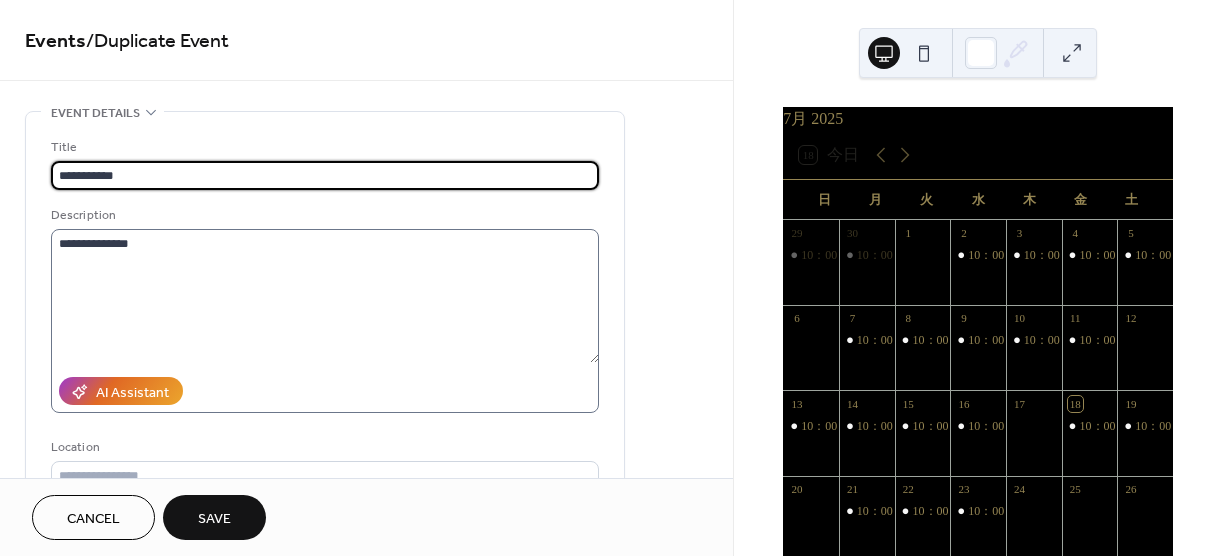 type on "**********" 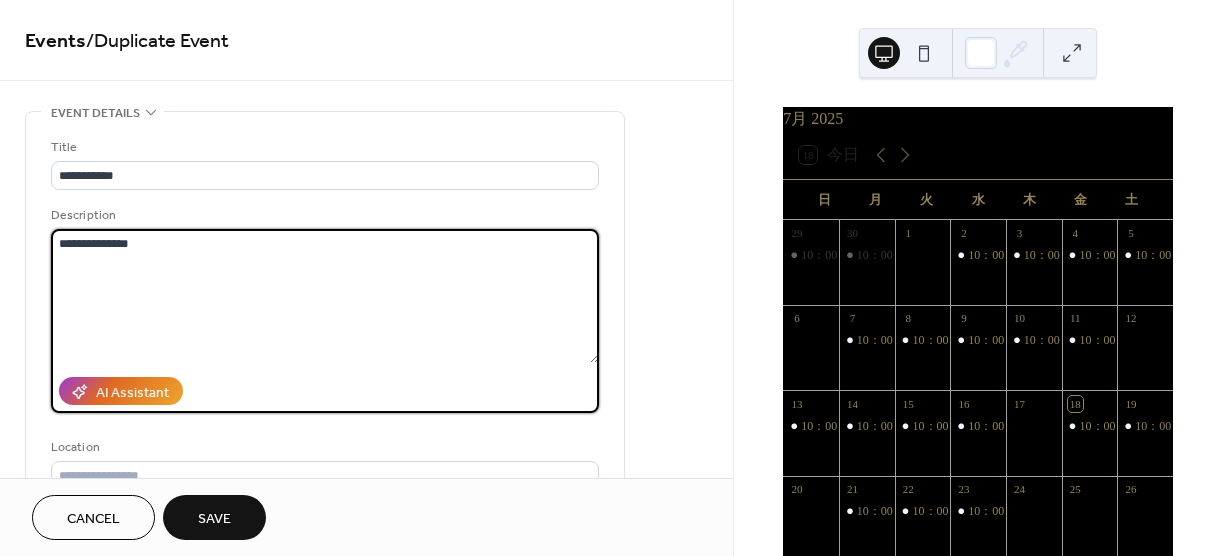 click on "**********" at bounding box center [325, 296] 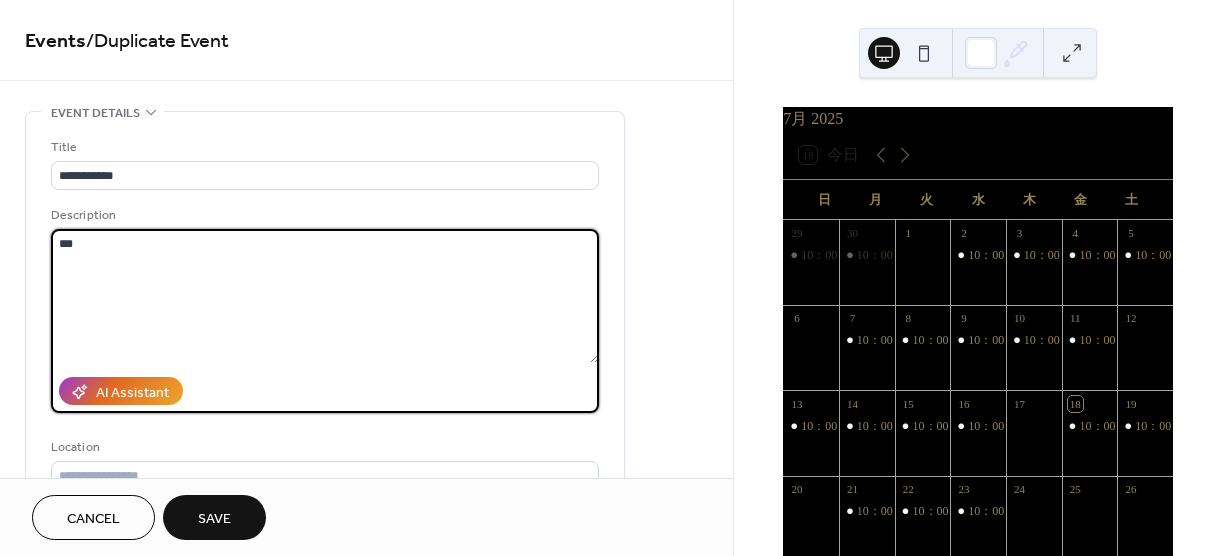 type on "*" 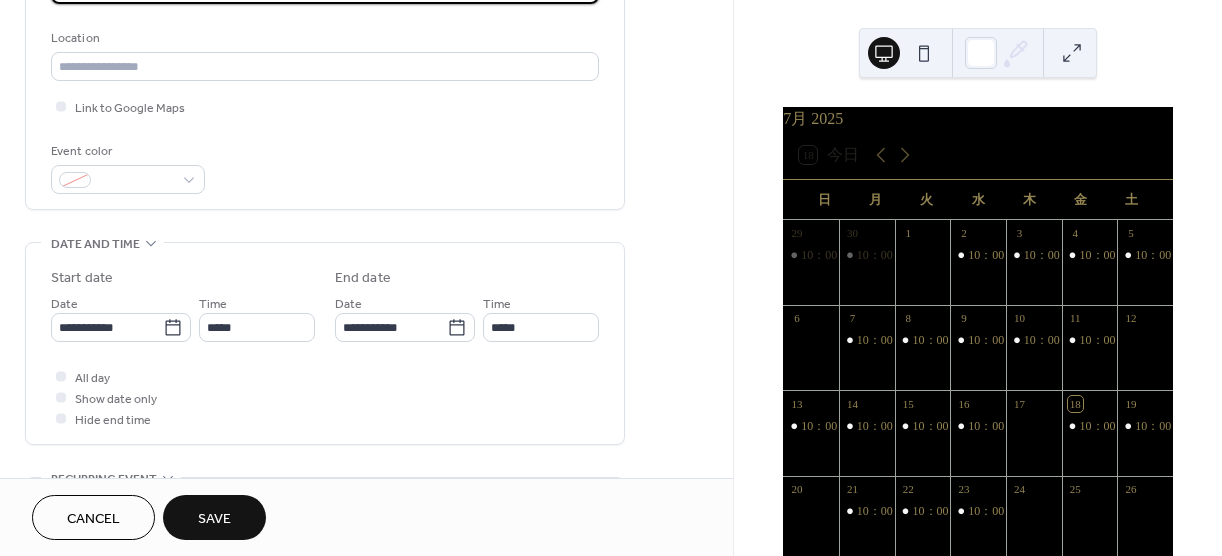 scroll, scrollTop: 410, scrollLeft: 0, axis: vertical 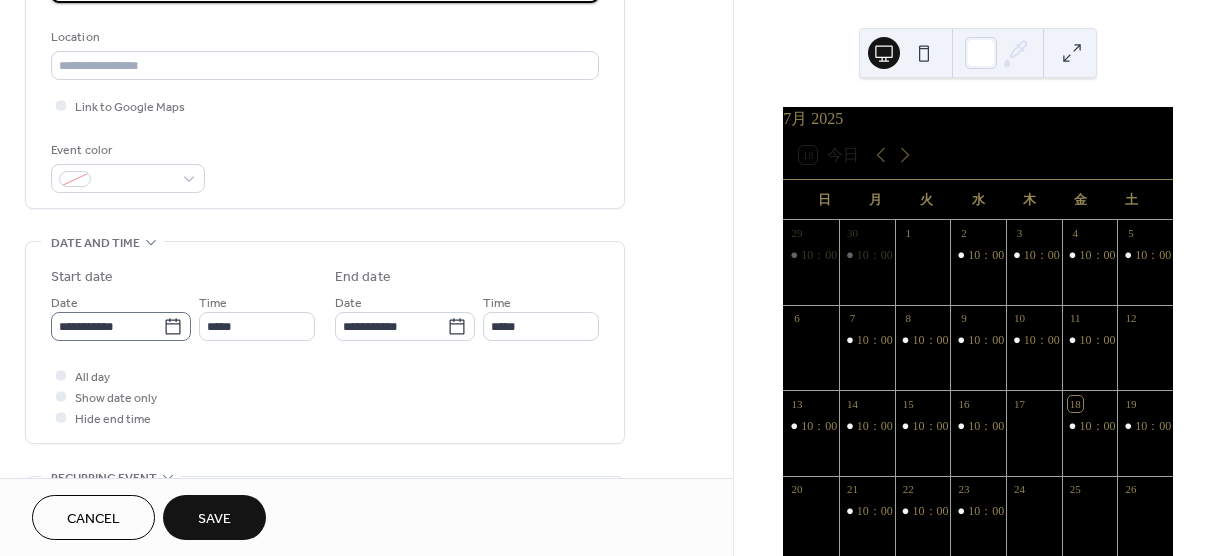 type on "*" 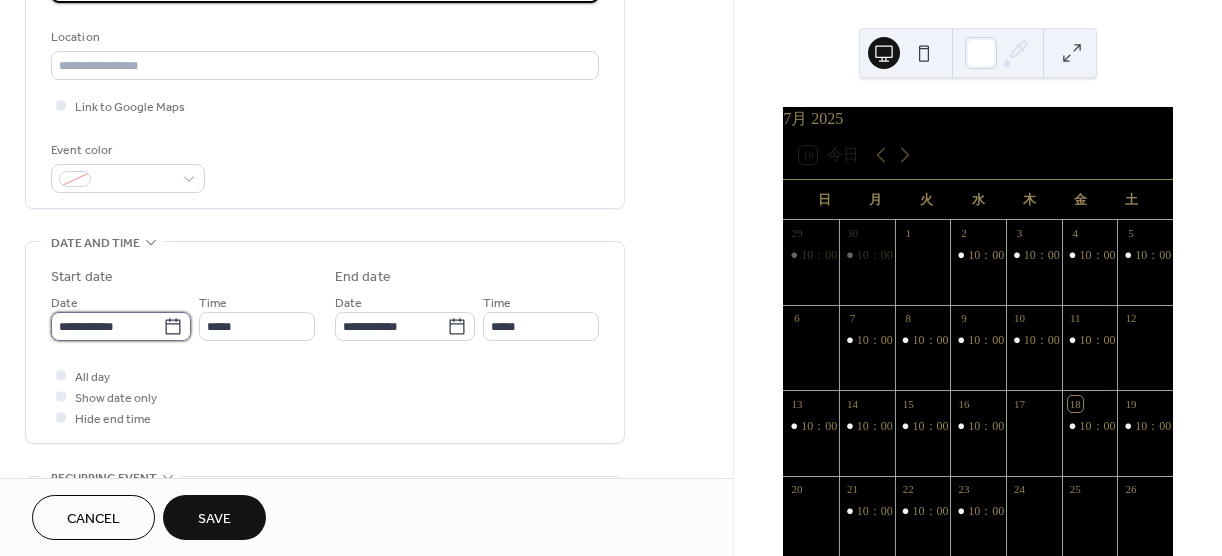 click on "**********" at bounding box center (107, 326) 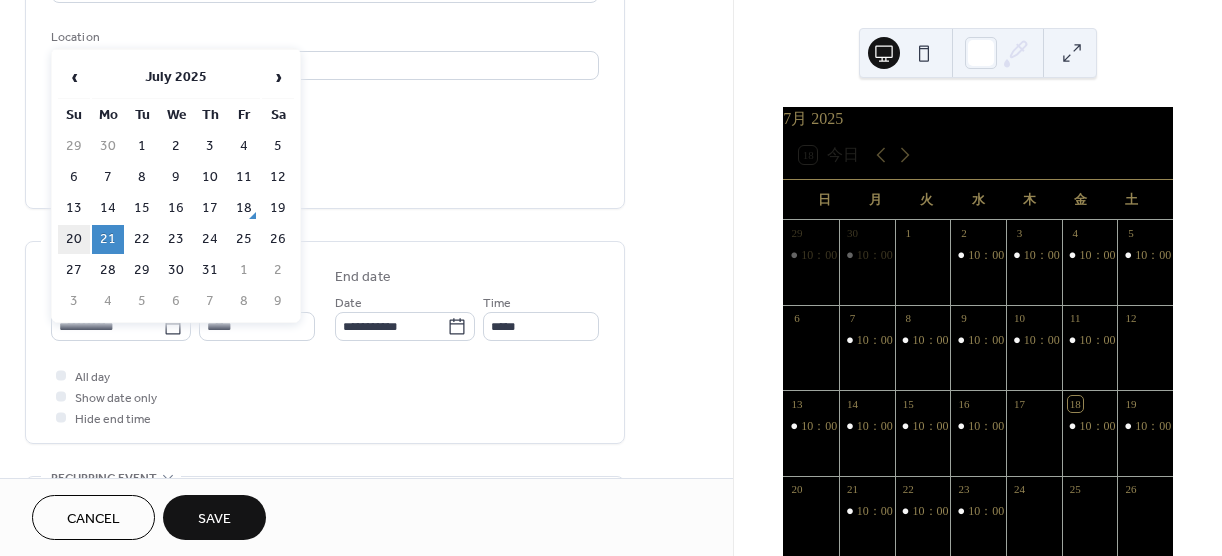 click on "20" at bounding box center [74, 239] 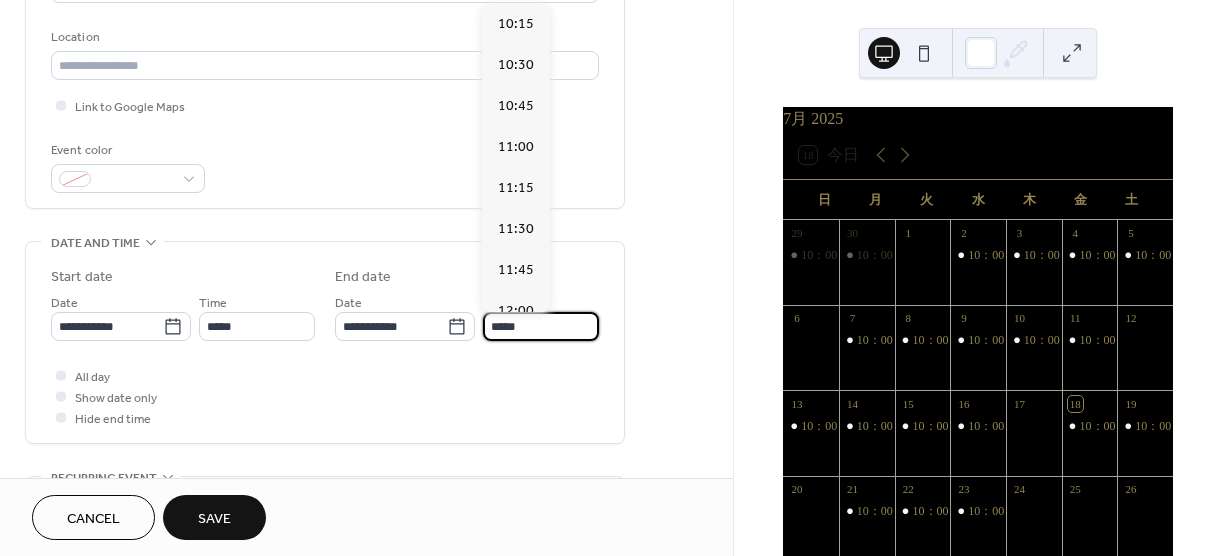 click on "*****" at bounding box center (541, 326) 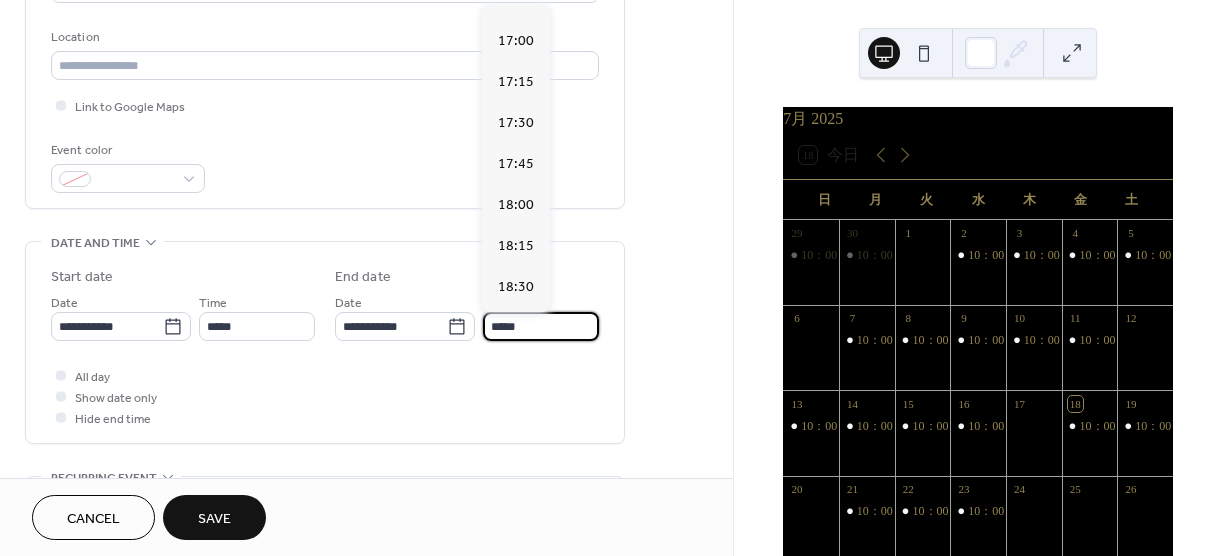 scroll, scrollTop: 1088, scrollLeft: 0, axis: vertical 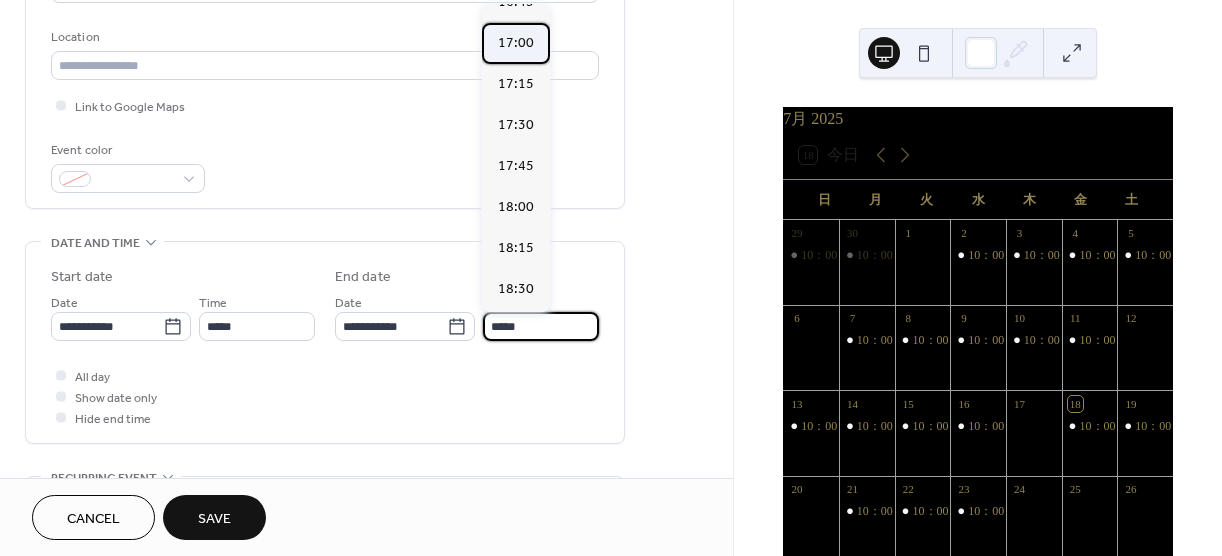 click on "17:00" at bounding box center [516, 43] 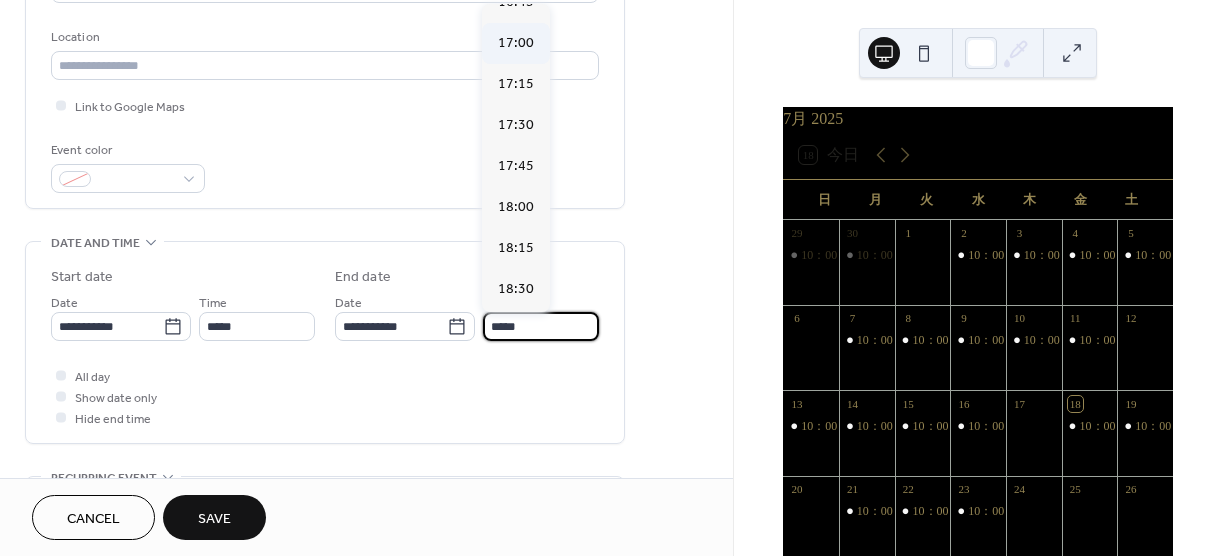 type on "*****" 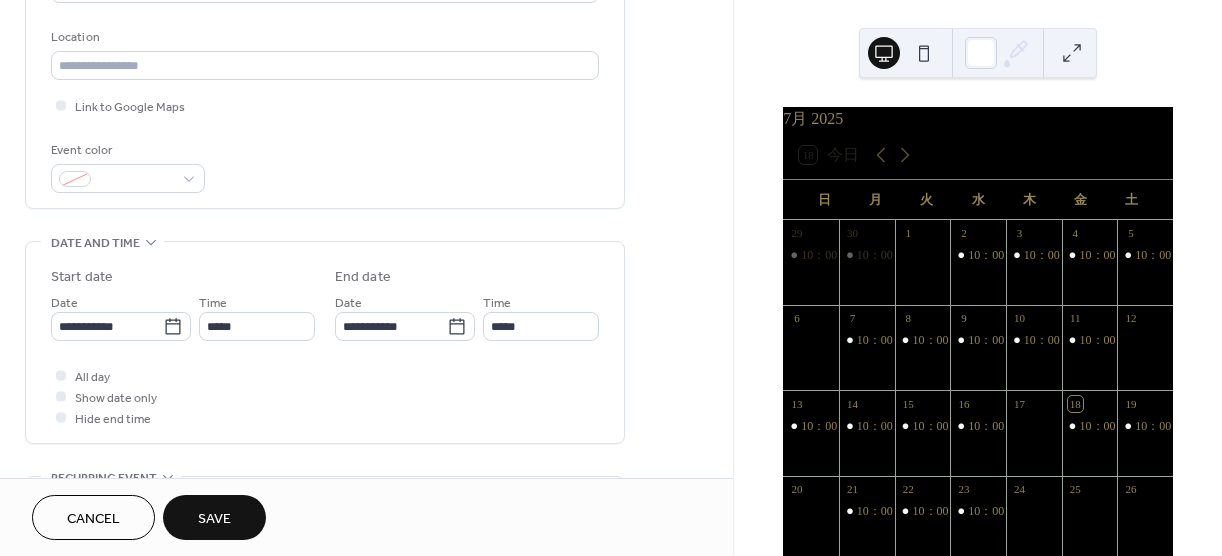 click on "Save" at bounding box center [214, 517] 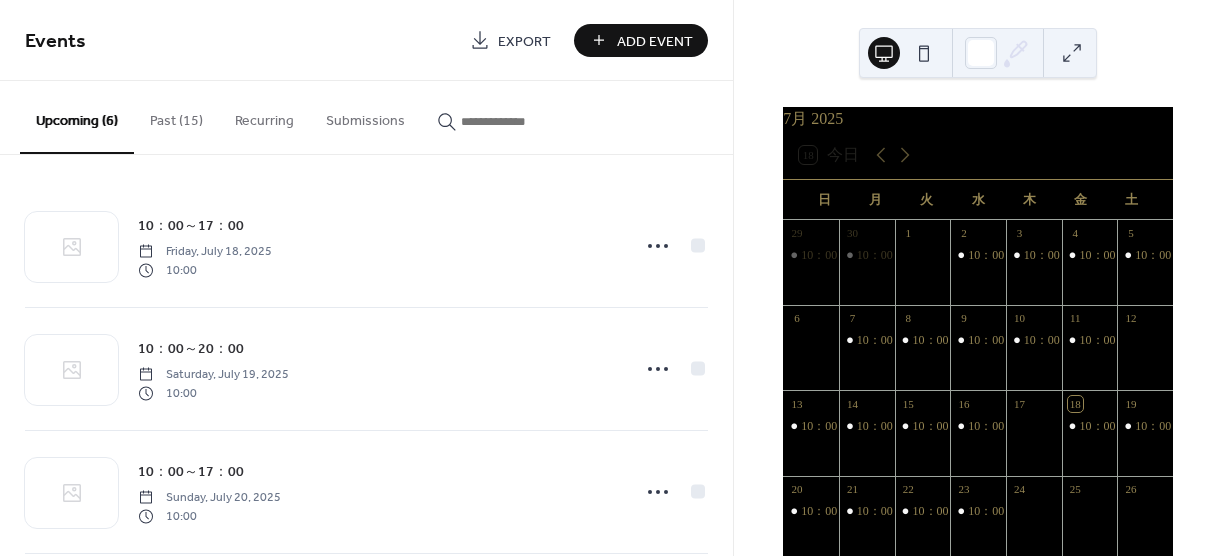 scroll, scrollTop: 0, scrollLeft: 0, axis: both 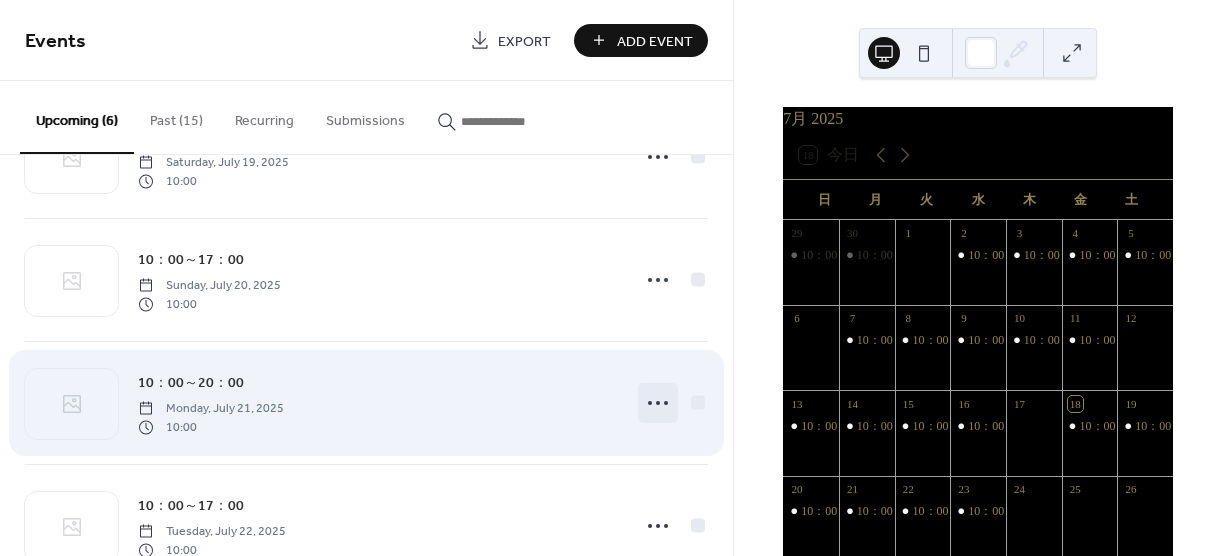 click 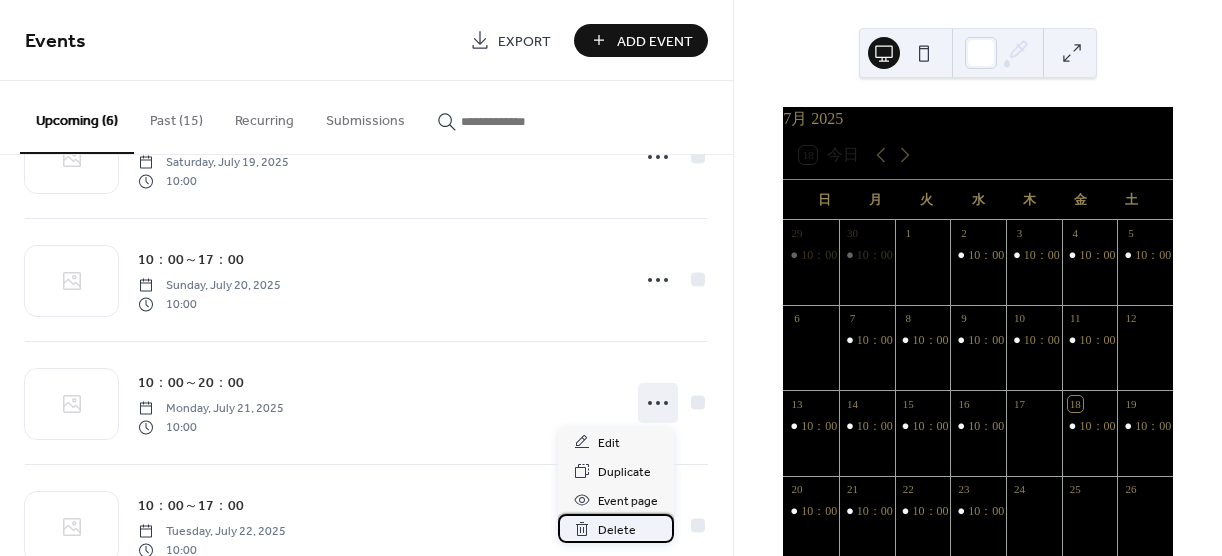 click on "Delete" at bounding box center [617, 530] 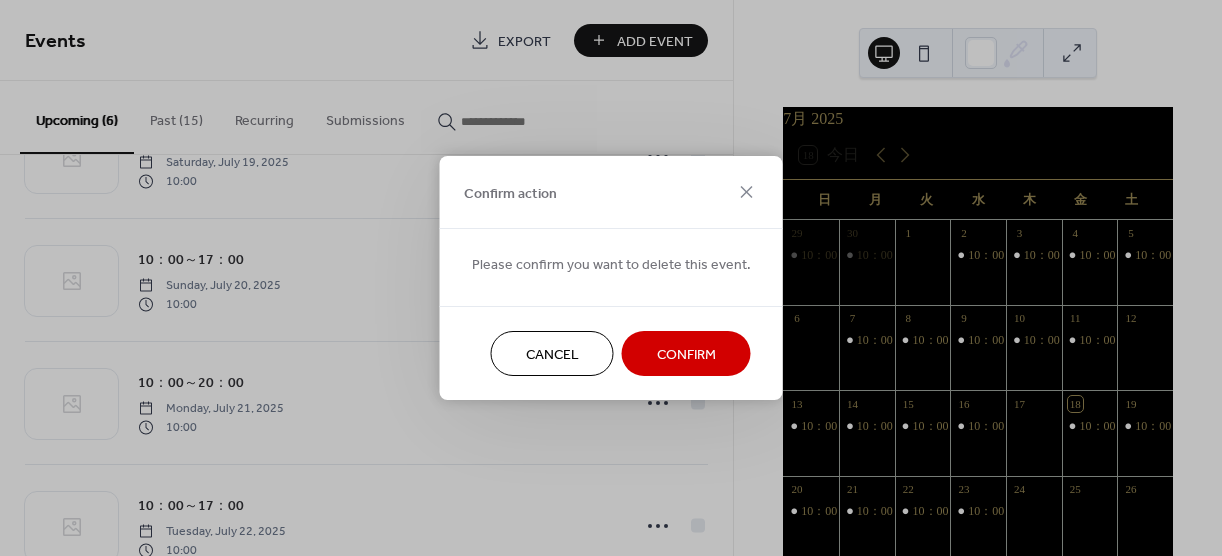 click on "Confirm" at bounding box center [686, 353] 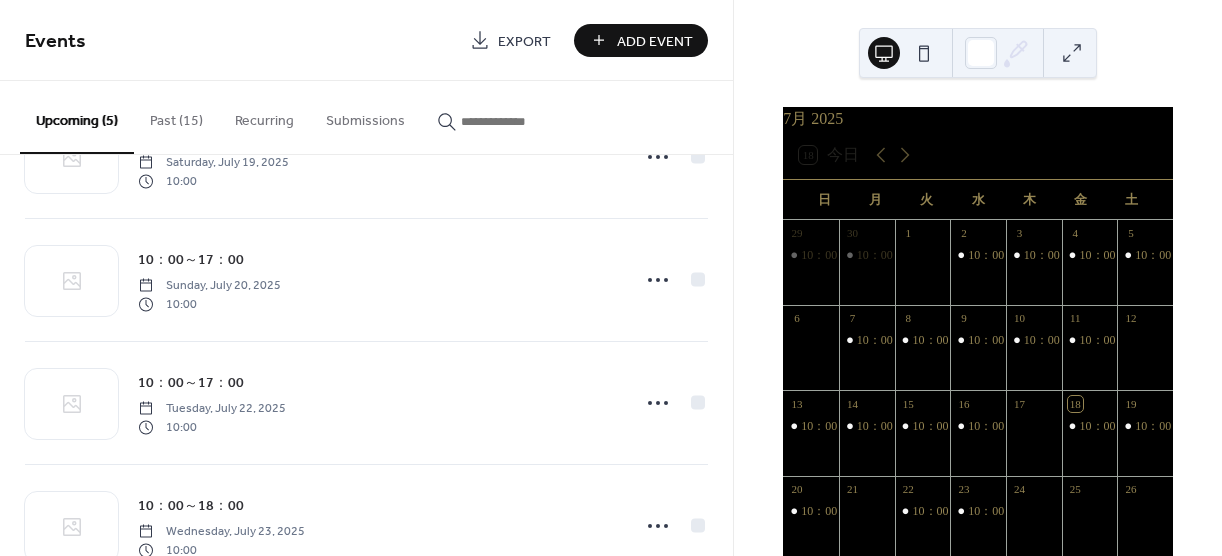 scroll, scrollTop: 273, scrollLeft: 0, axis: vertical 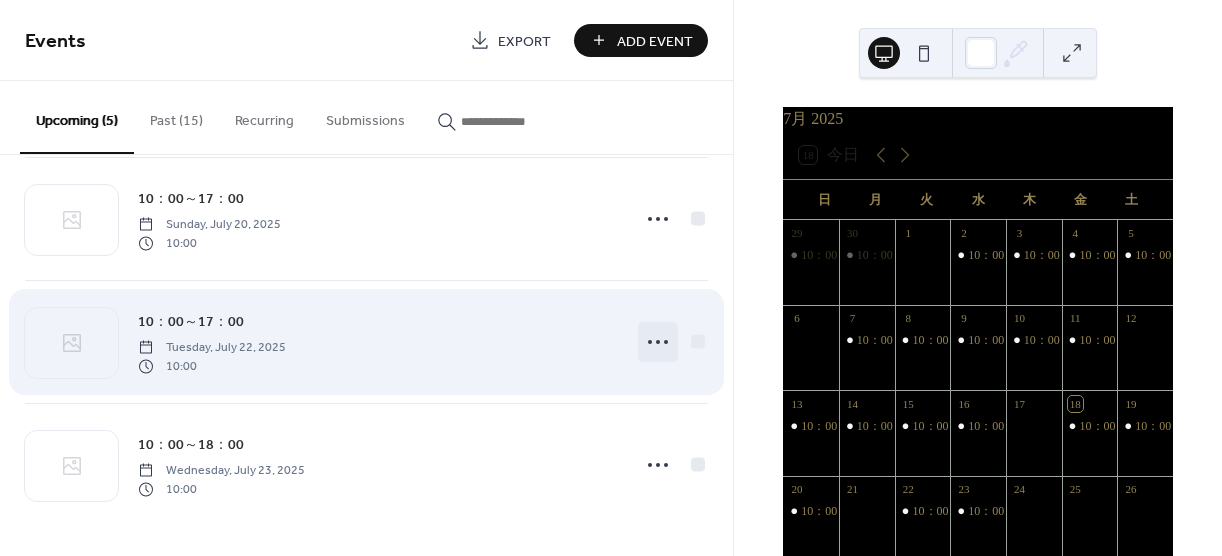 click 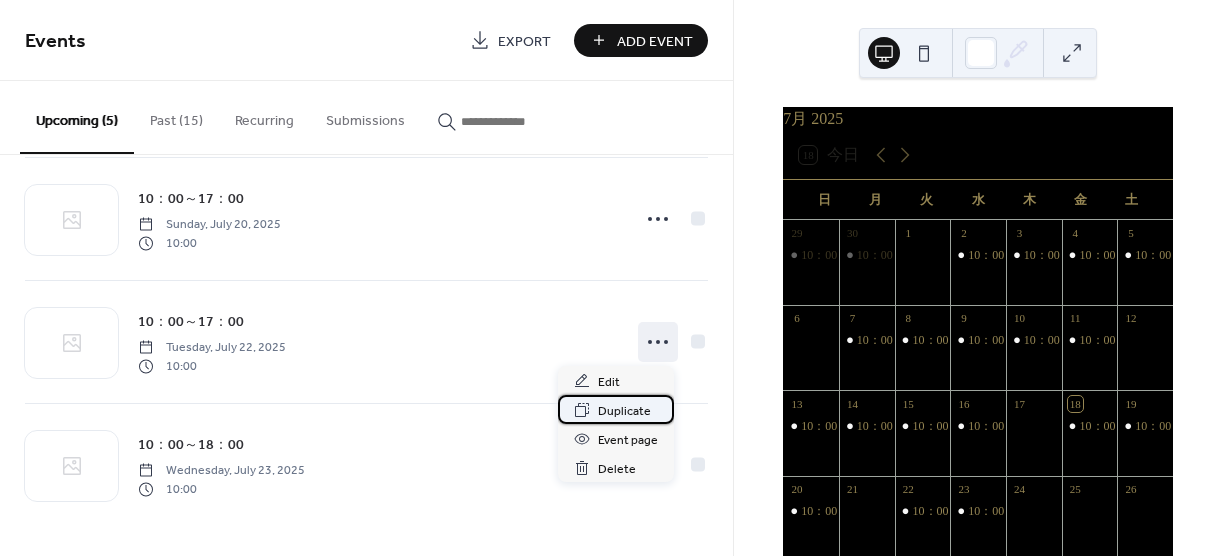 click on "Duplicate" at bounding box center (616, 409) 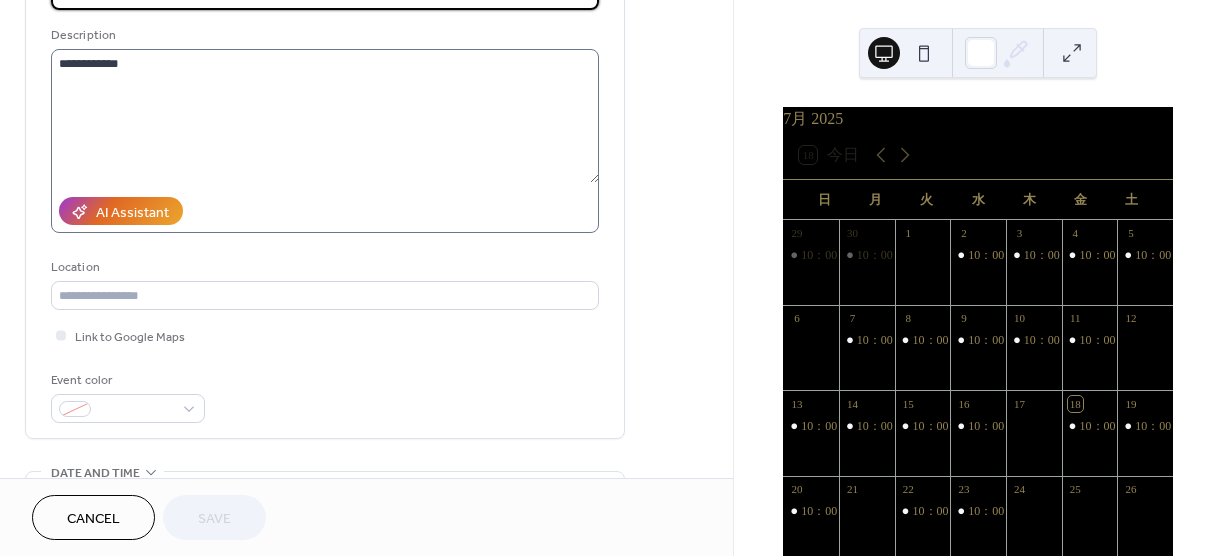 scroll, scrollTop: 44, scrollLeft: 0, axis: vertical 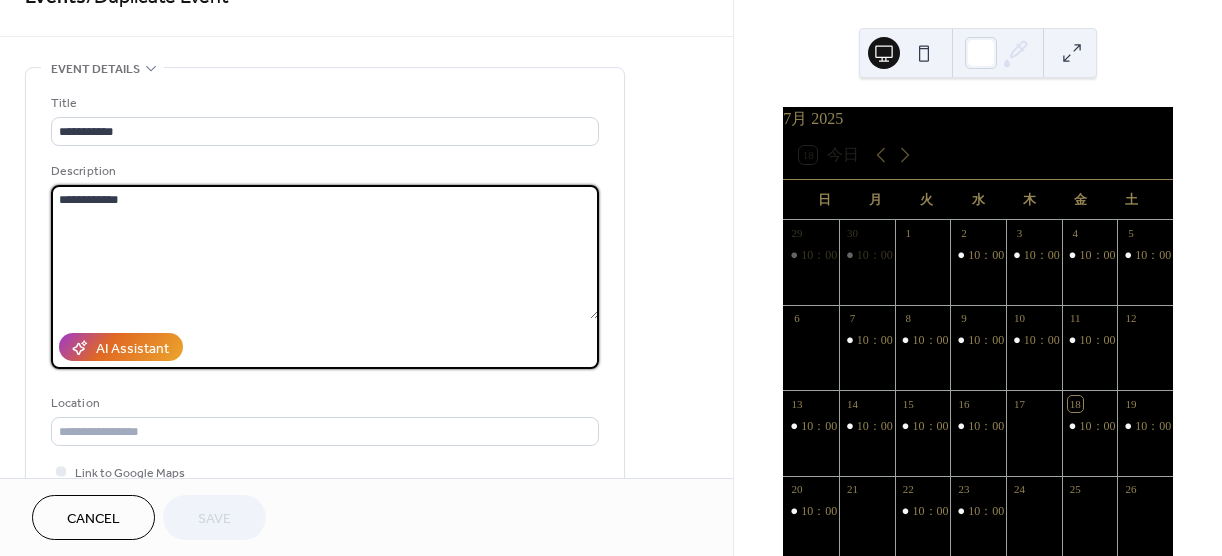 drag, startPoint x: 175, startPoint y: 199, endPoint x: 116, endPoint y: 199, distance: 59 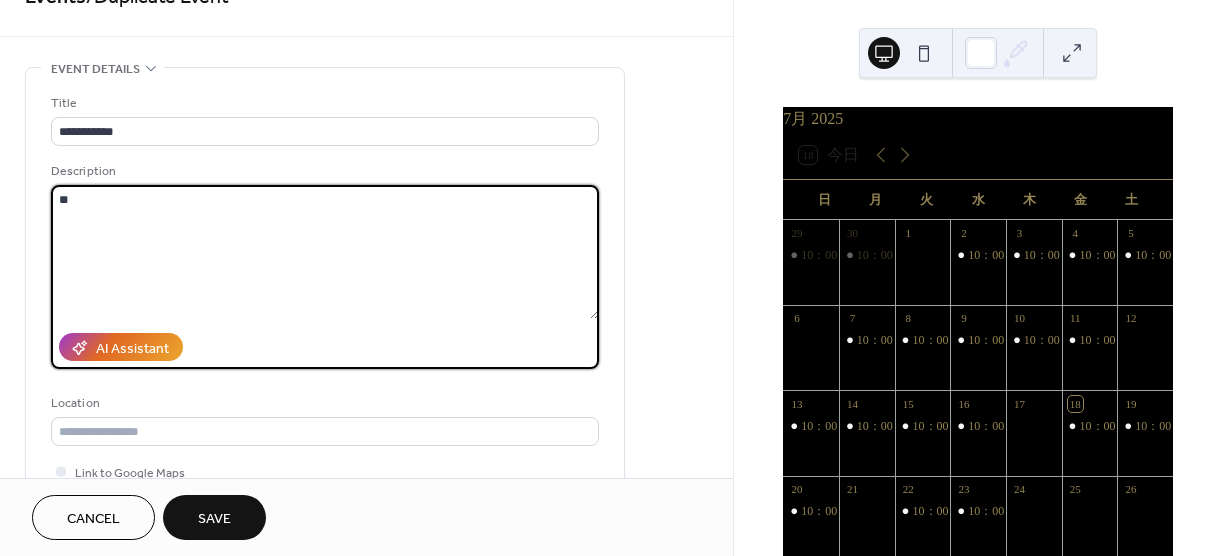 type on "*" 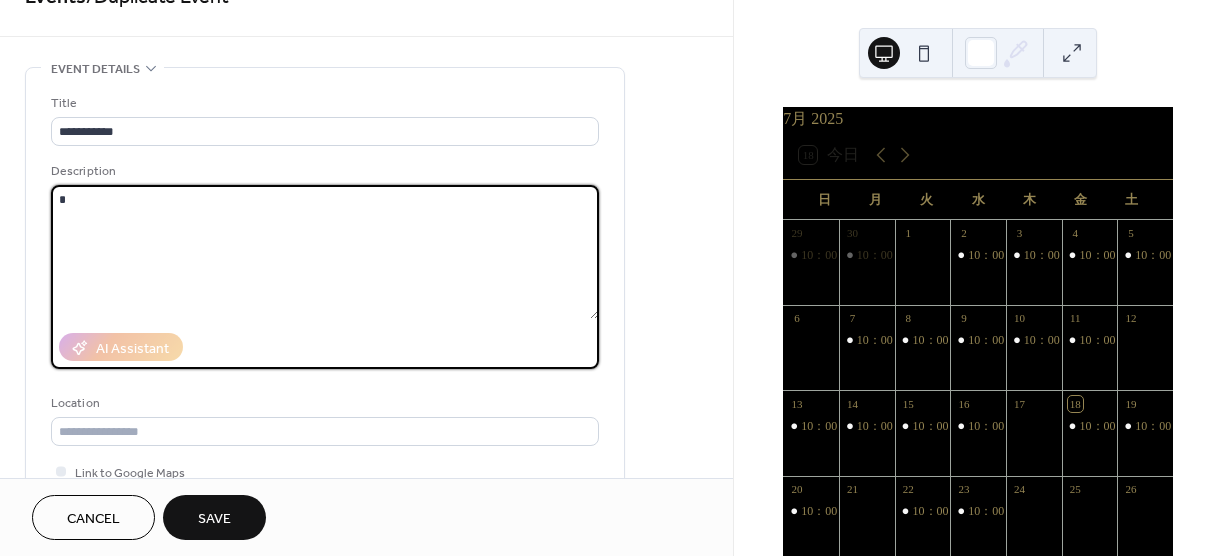 type on "*" 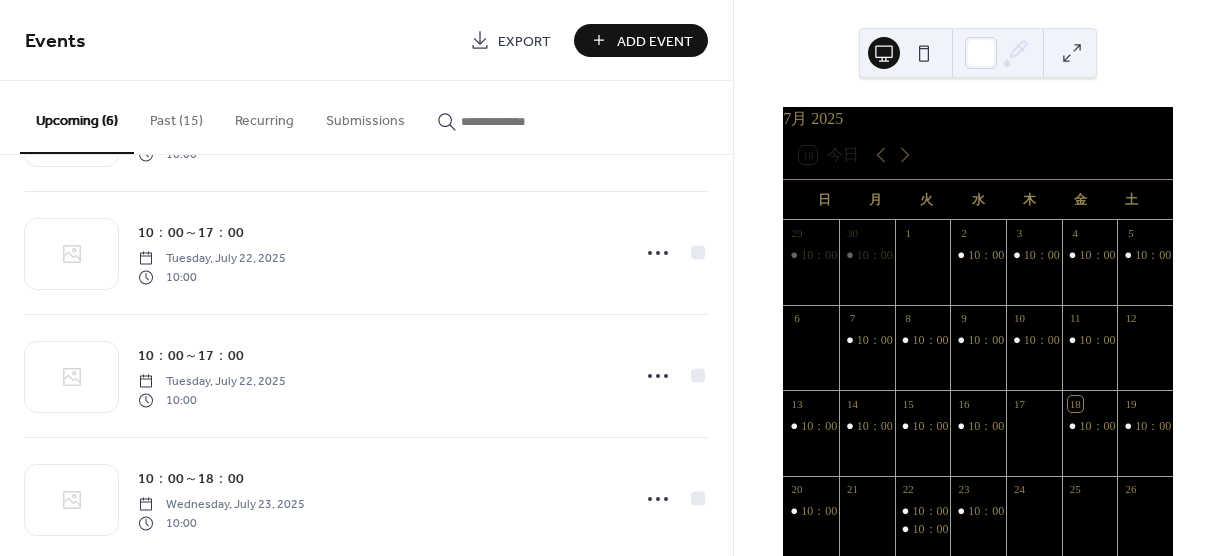 scroll, scrollTop: 363, scrollLeft: 0, axis: vertical 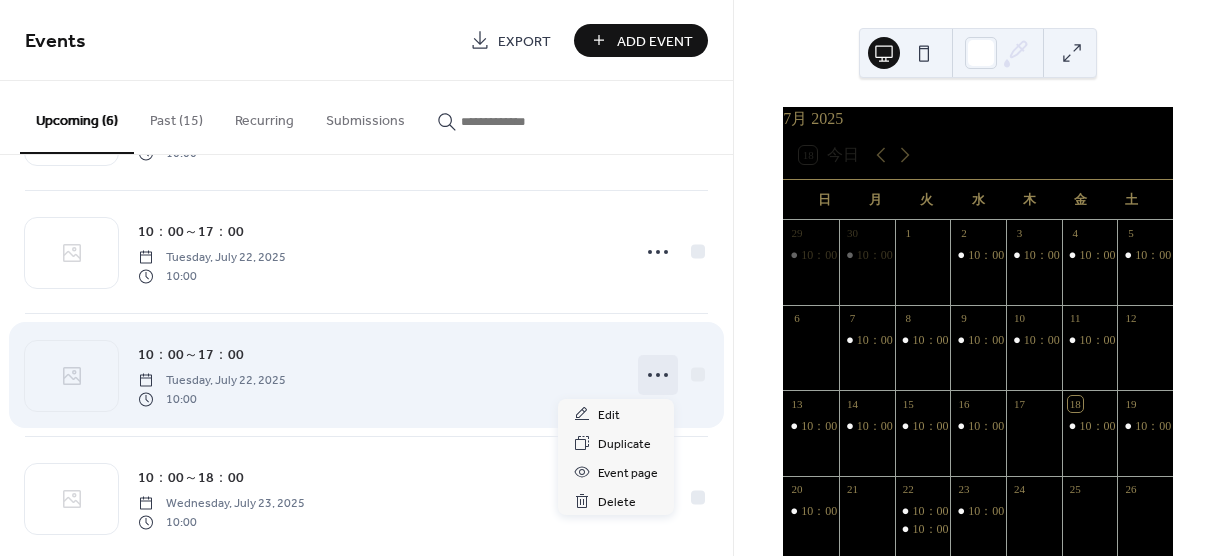 click 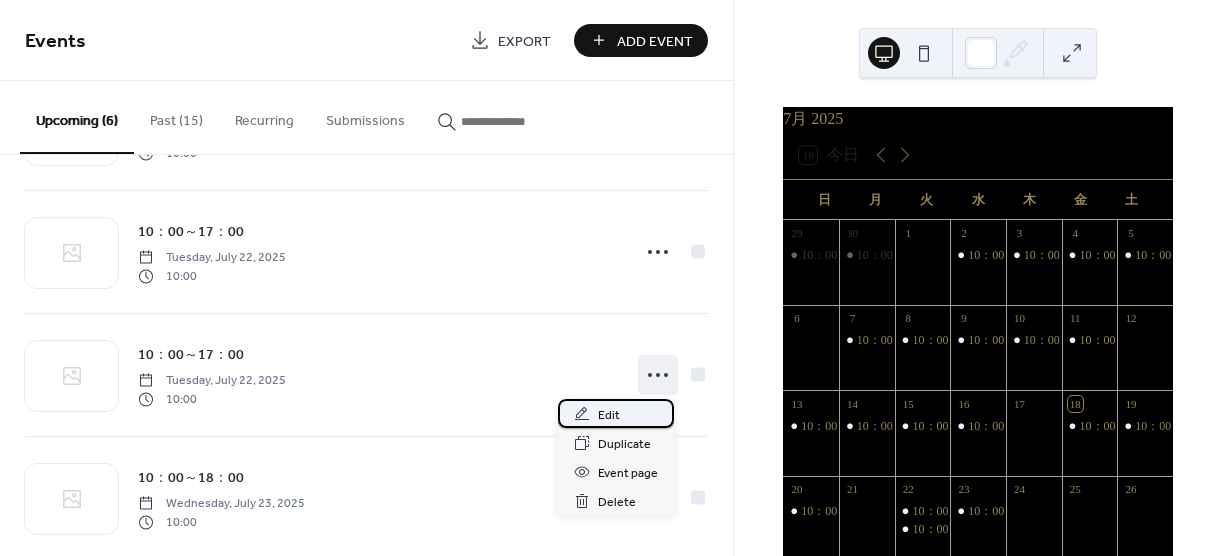 click on "Edit" at bounding box center [616, 413] 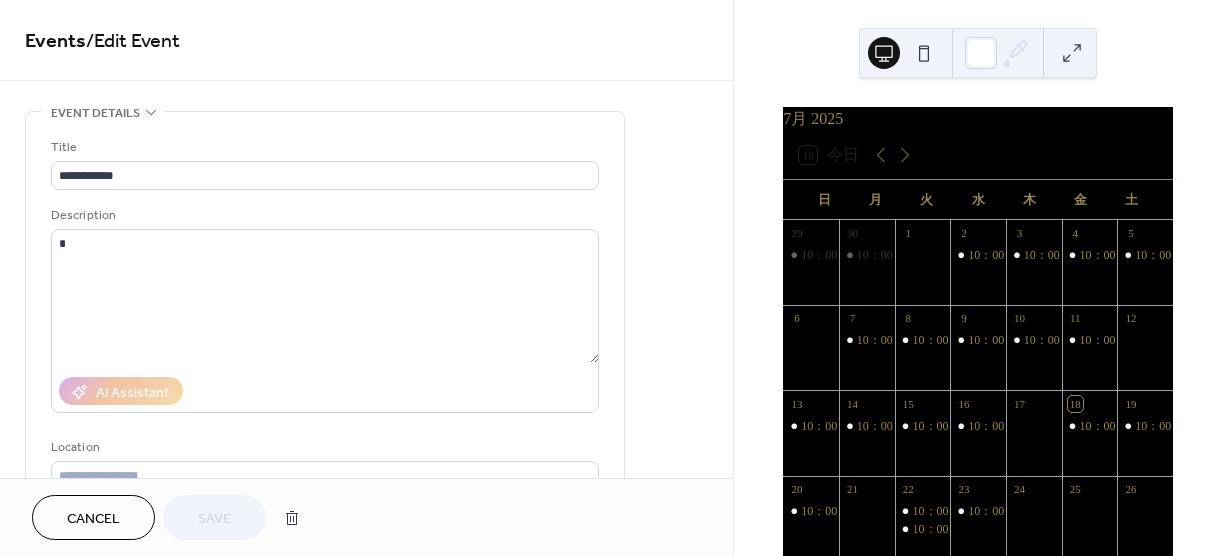 click on "Cancel" at bounding box center (93, 519) 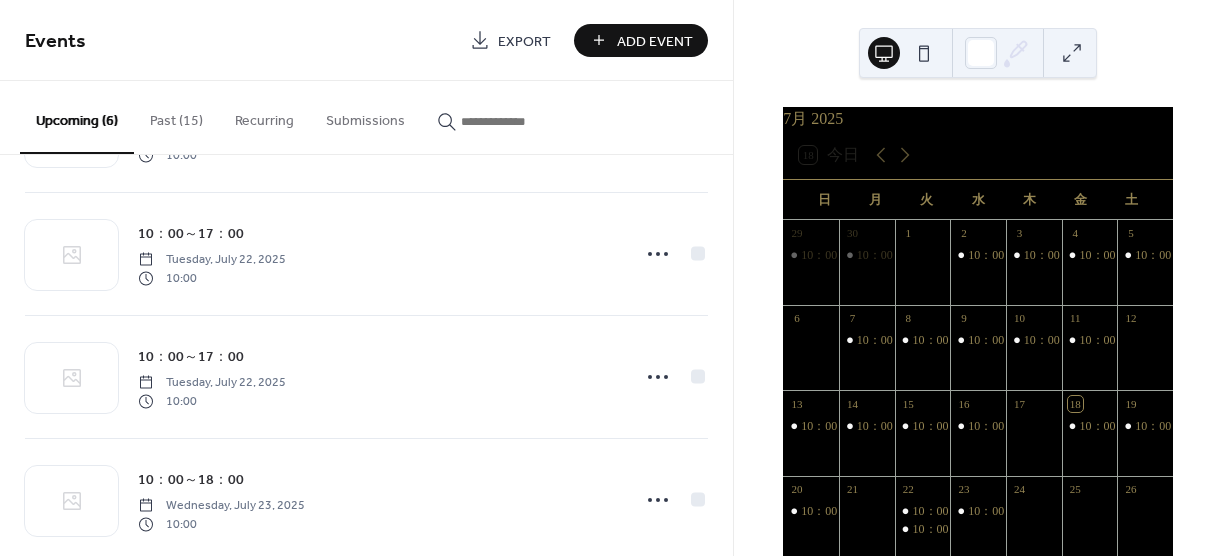scroll, scrollTop: 367, scrollLeft: 0, axis: vertical 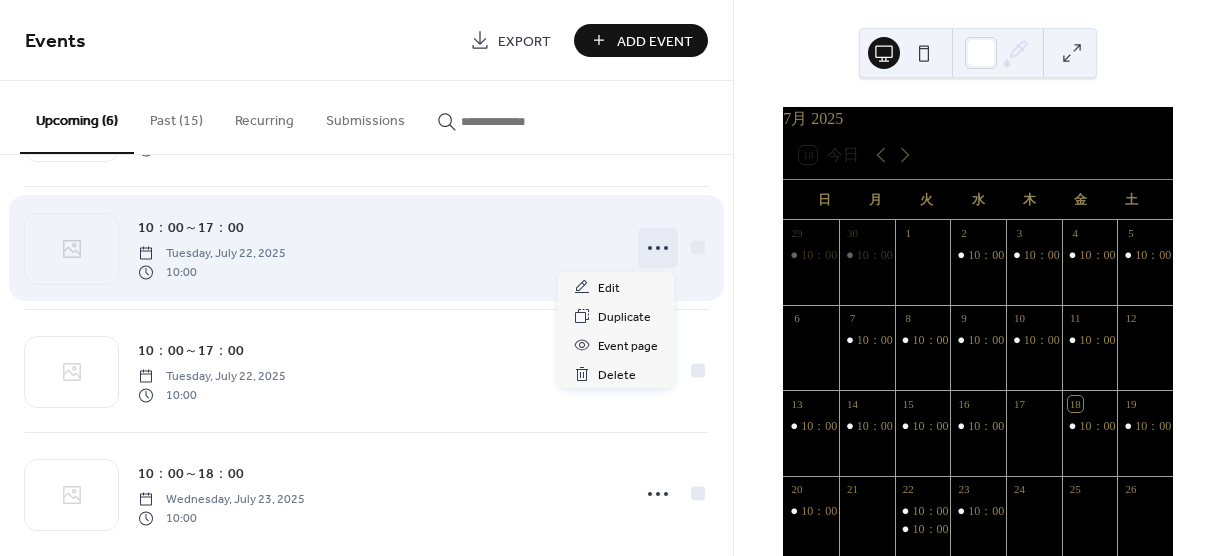 click 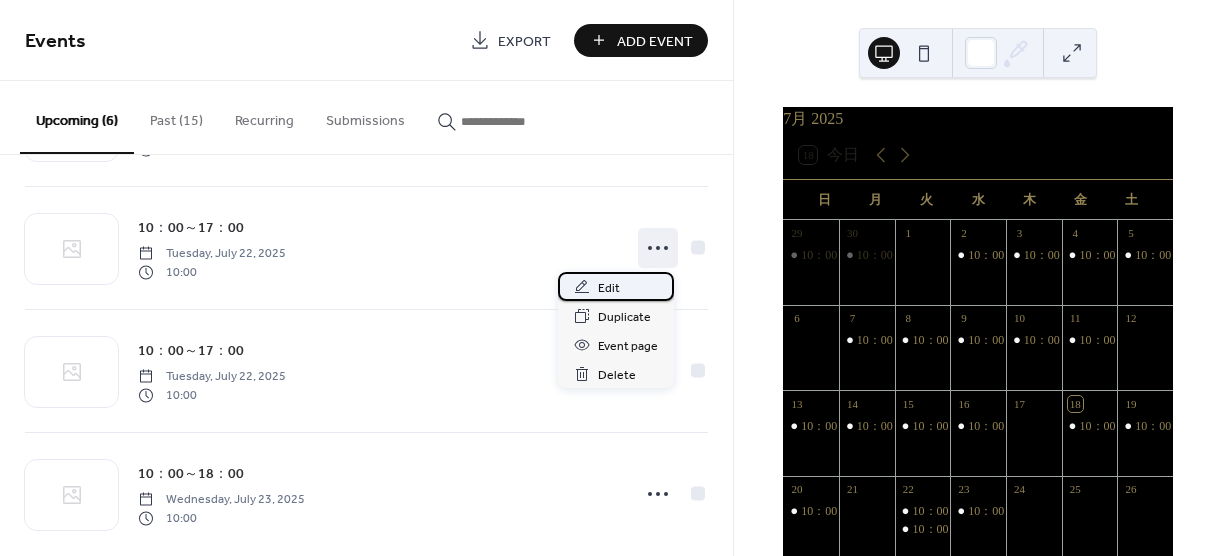 click on "Edit" at bounding box center (616, 286) 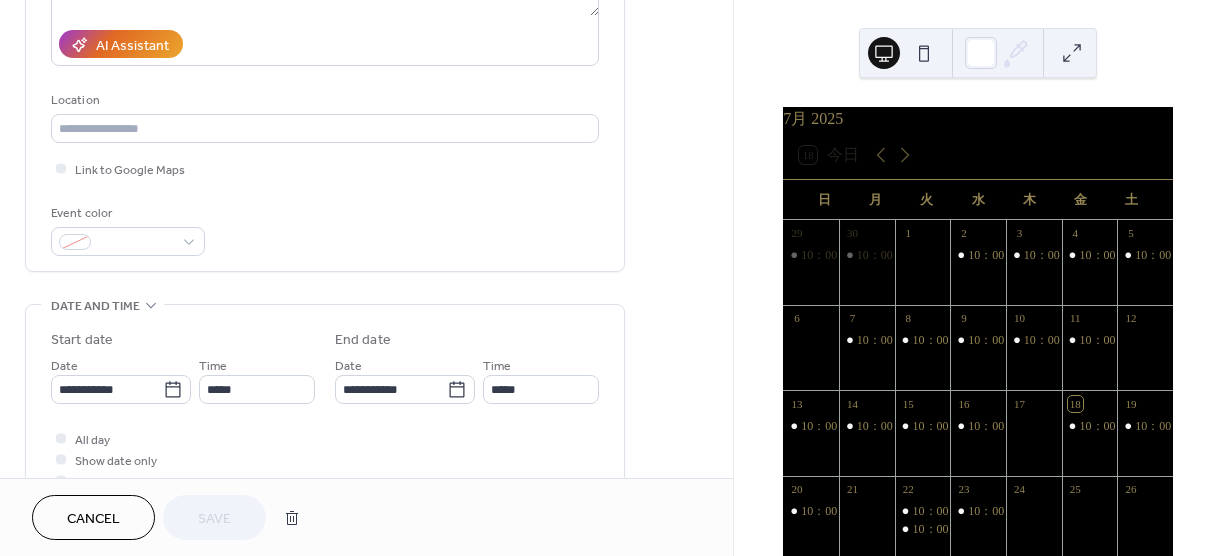 scroll, scrollTop: 301, scrollLeft: 0, axis: vertical 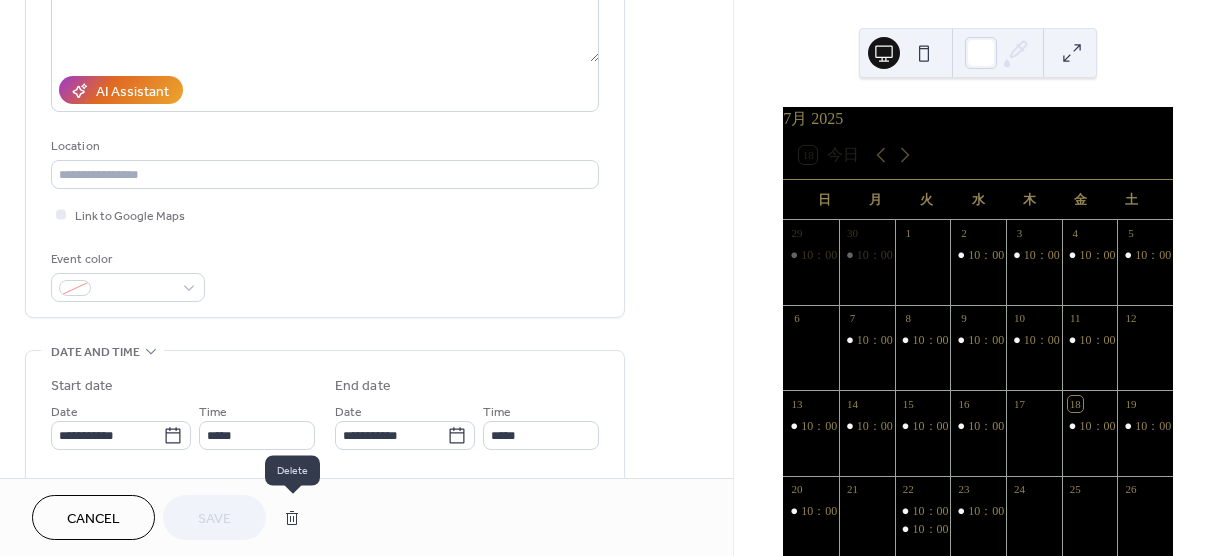 click at bounding box center [292, 518] 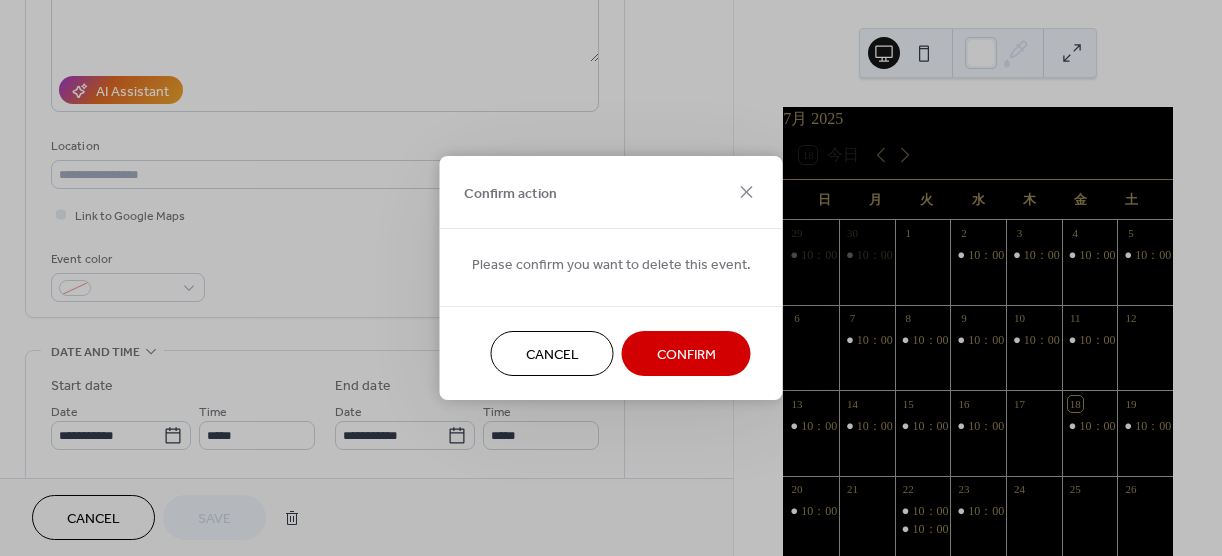 click on "Confirm" at bounding box center [686, 353] 